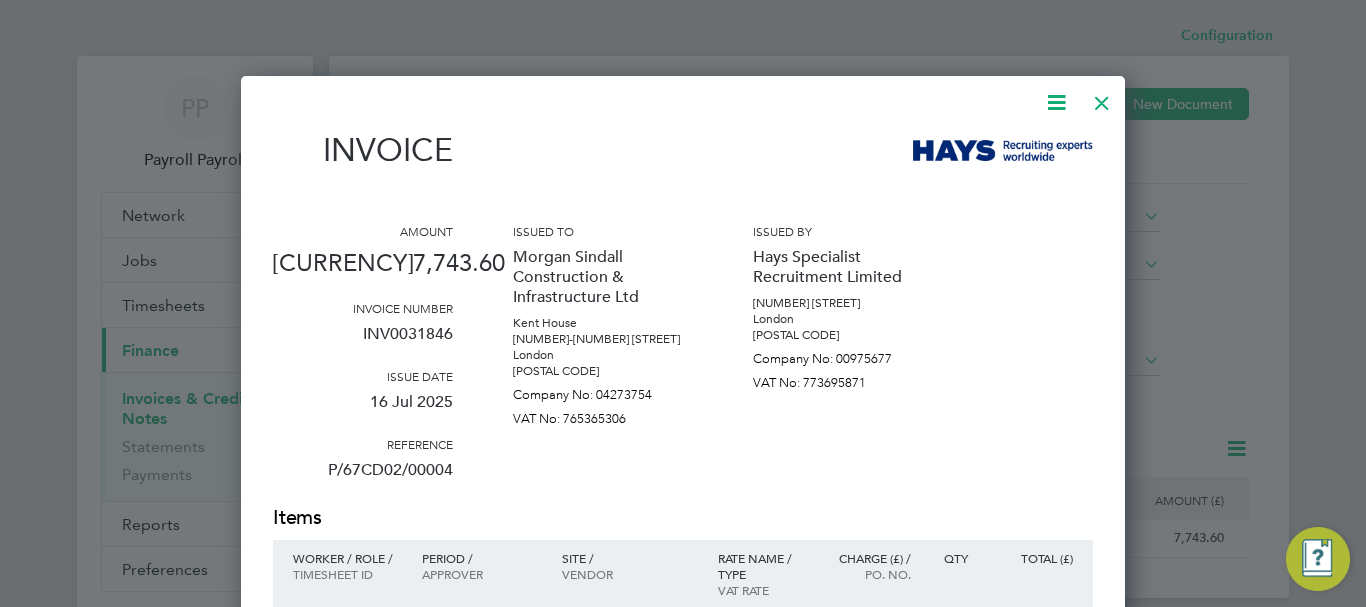 scroll, scrollTop: 500, scrollLeft: 0, axis: vertical 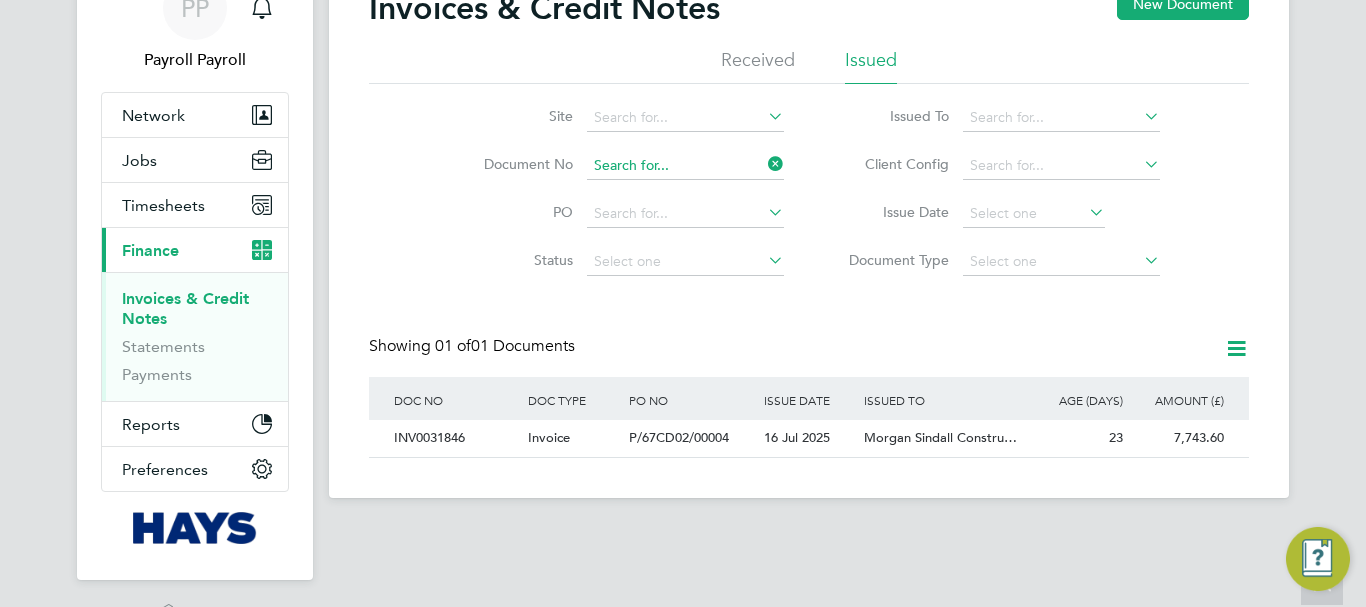 click 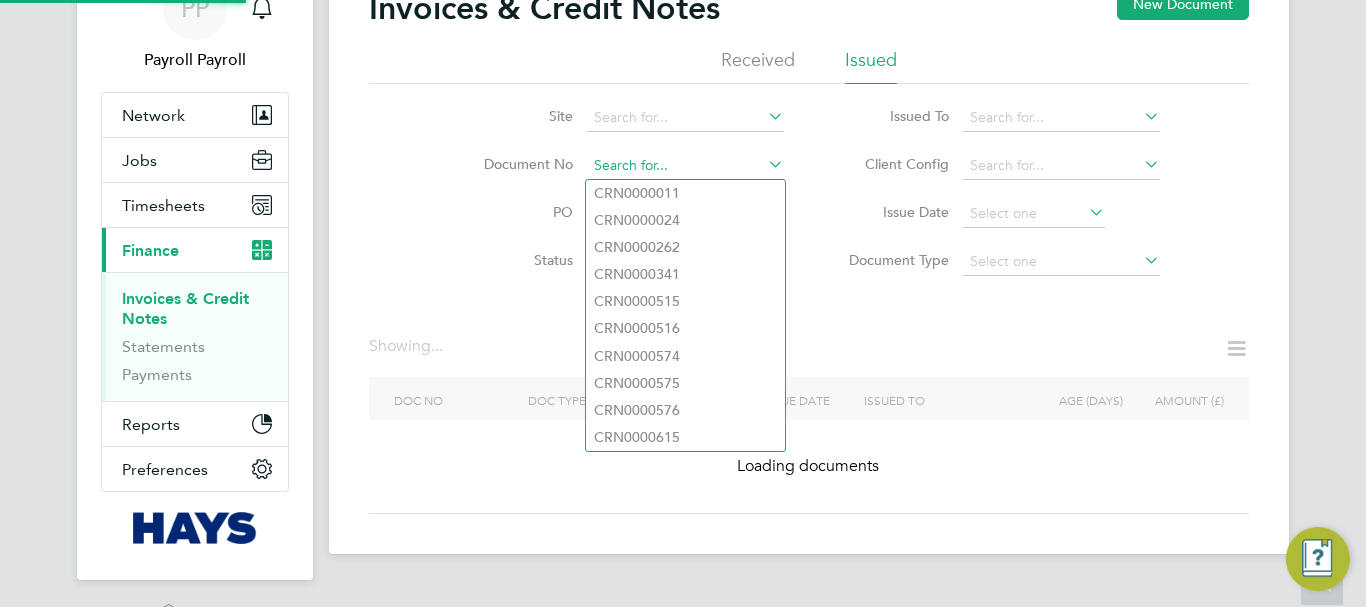 paste on "INV0031863" 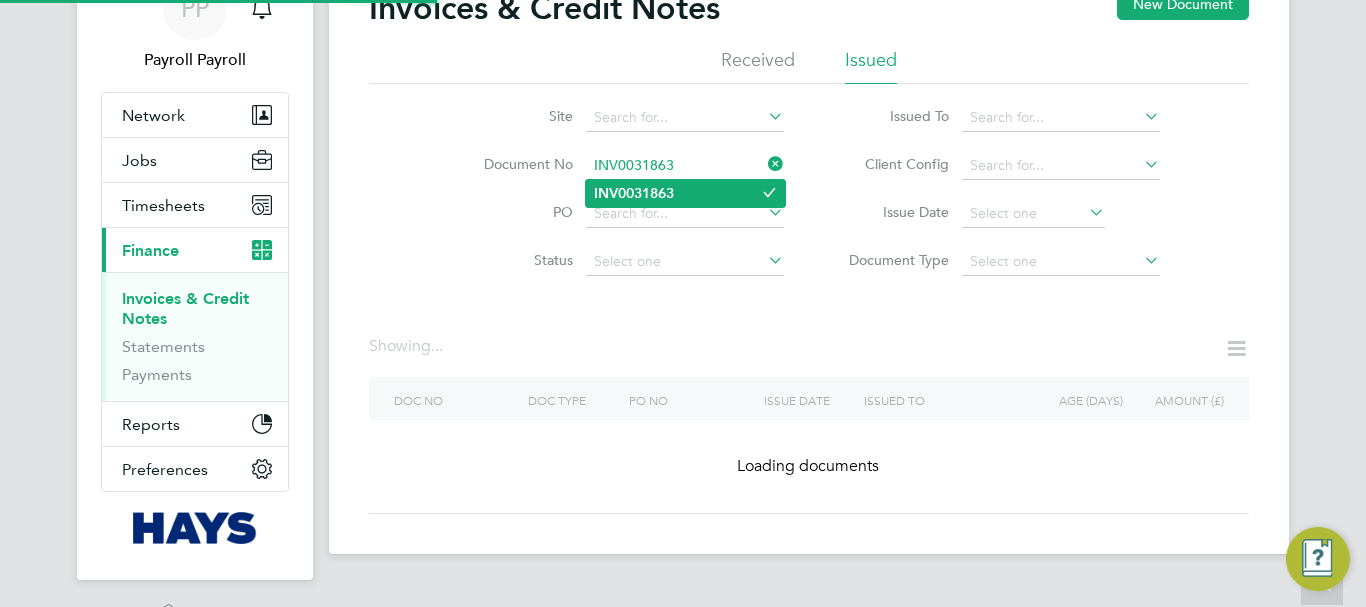 type on "INV0031863" 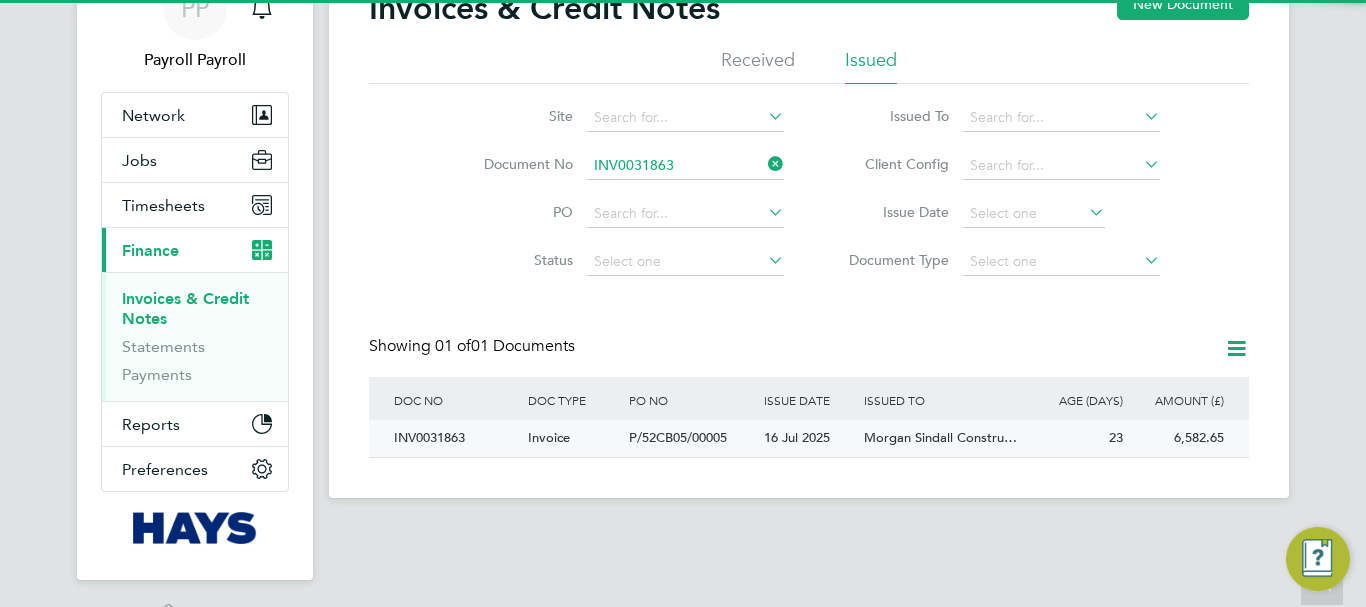 scroll, scrollTop: 10, scrollLeft: 10, axis: both 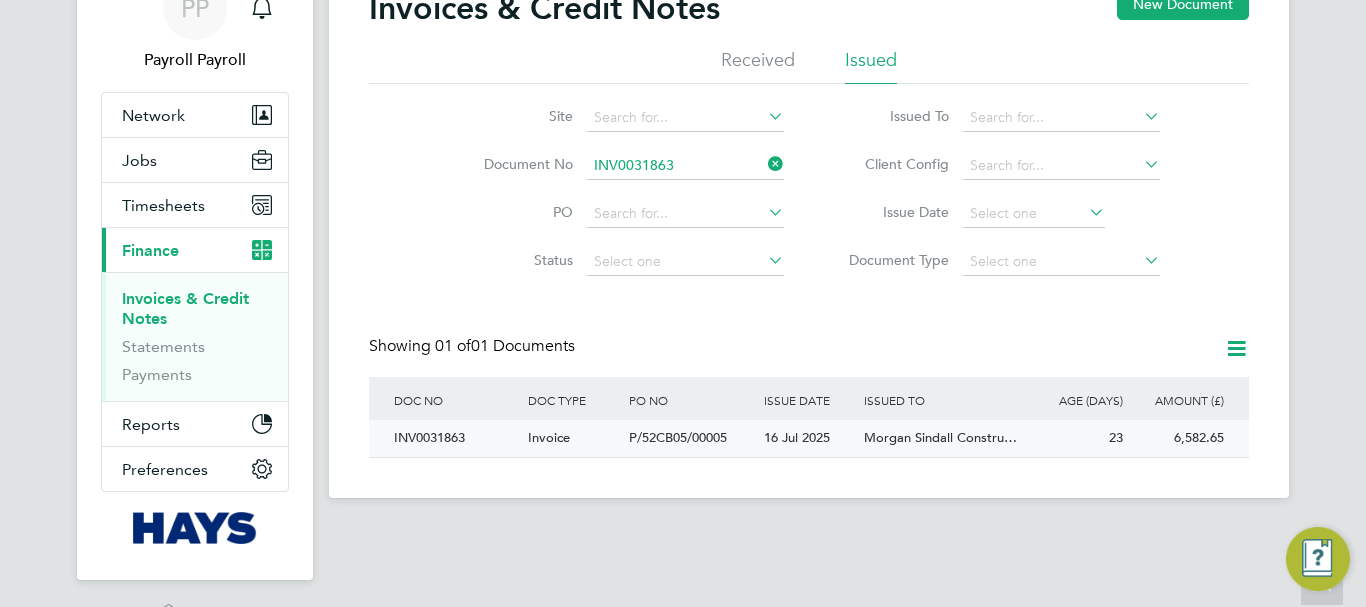 click on "INV0031863" 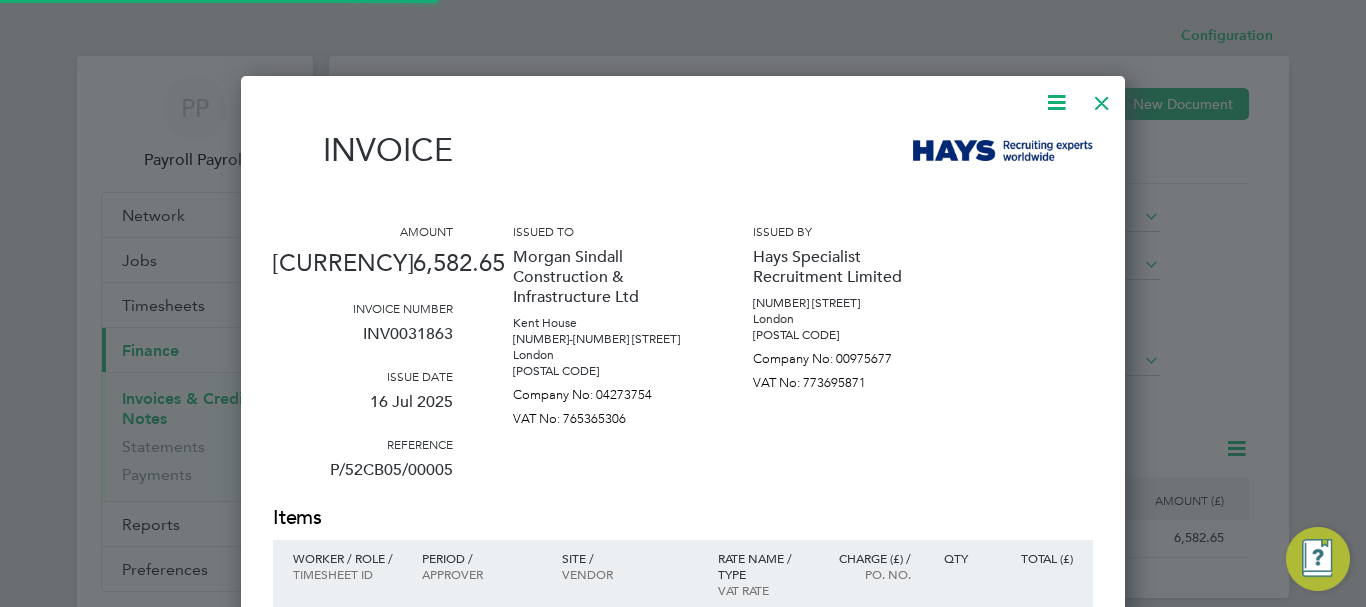 scroll, scrollTop: 200, scrollLeft: 0, axis: vertical 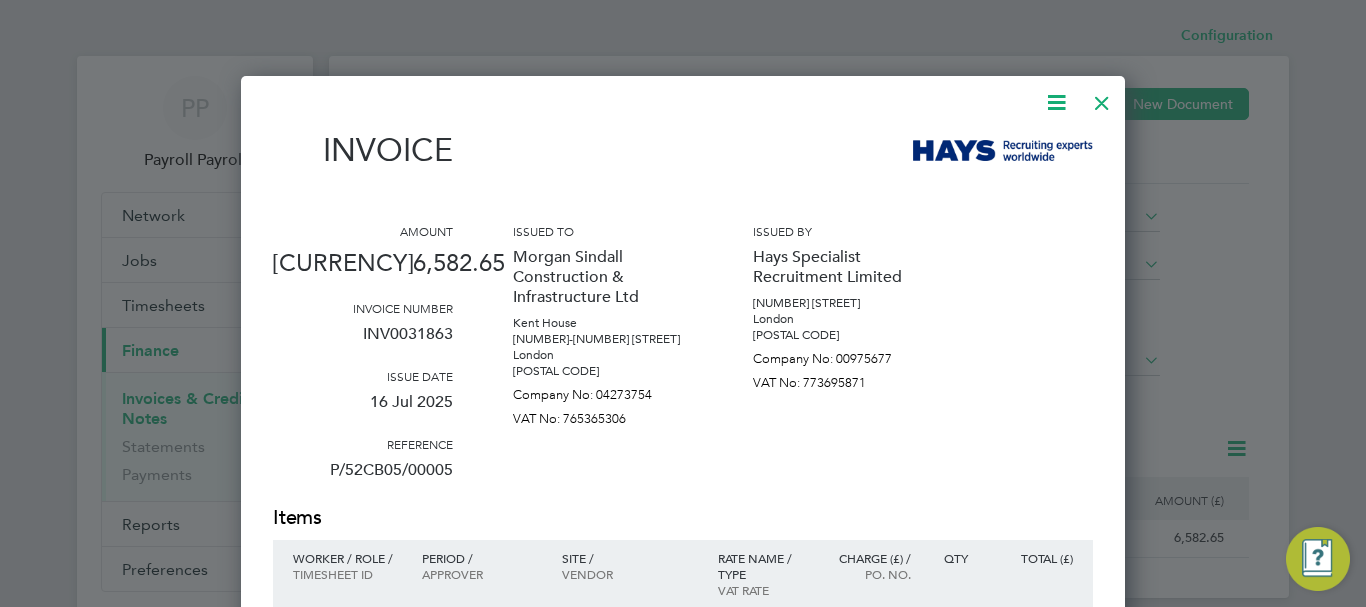 click at bounding box center [1056, 102] 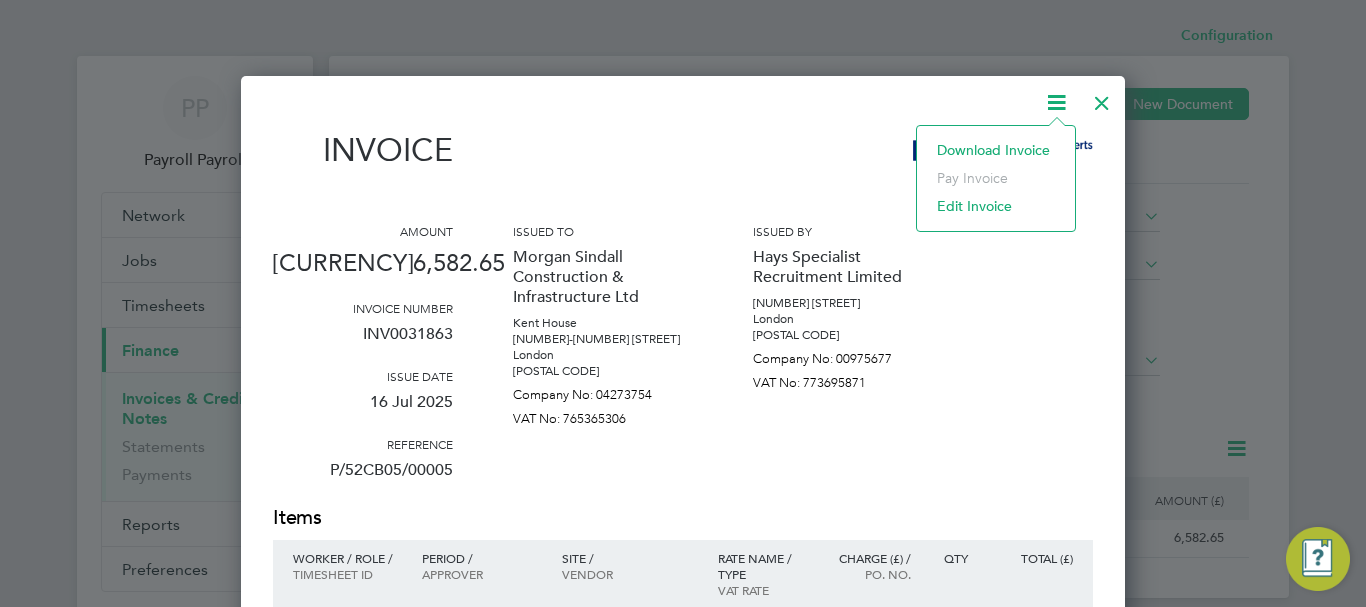 click on "Download Invoice" 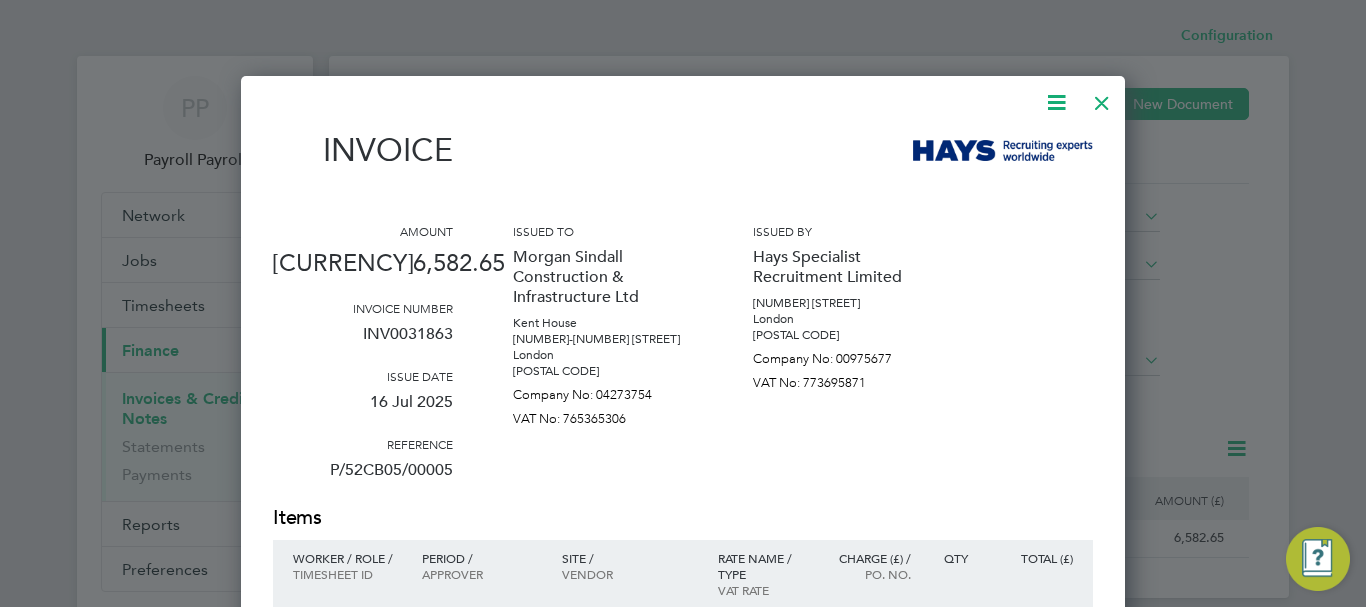 click at bounding box center [1102, 98] 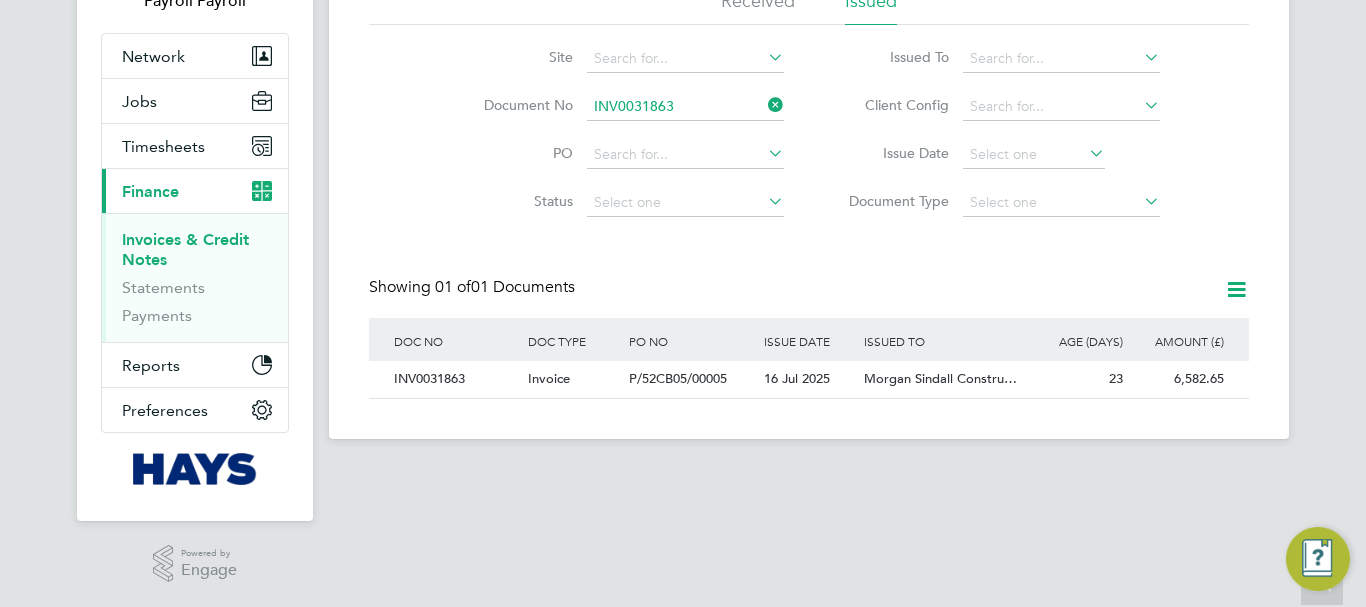 scroll, scrollTop: 0, scrollLeft: 0, axis: both 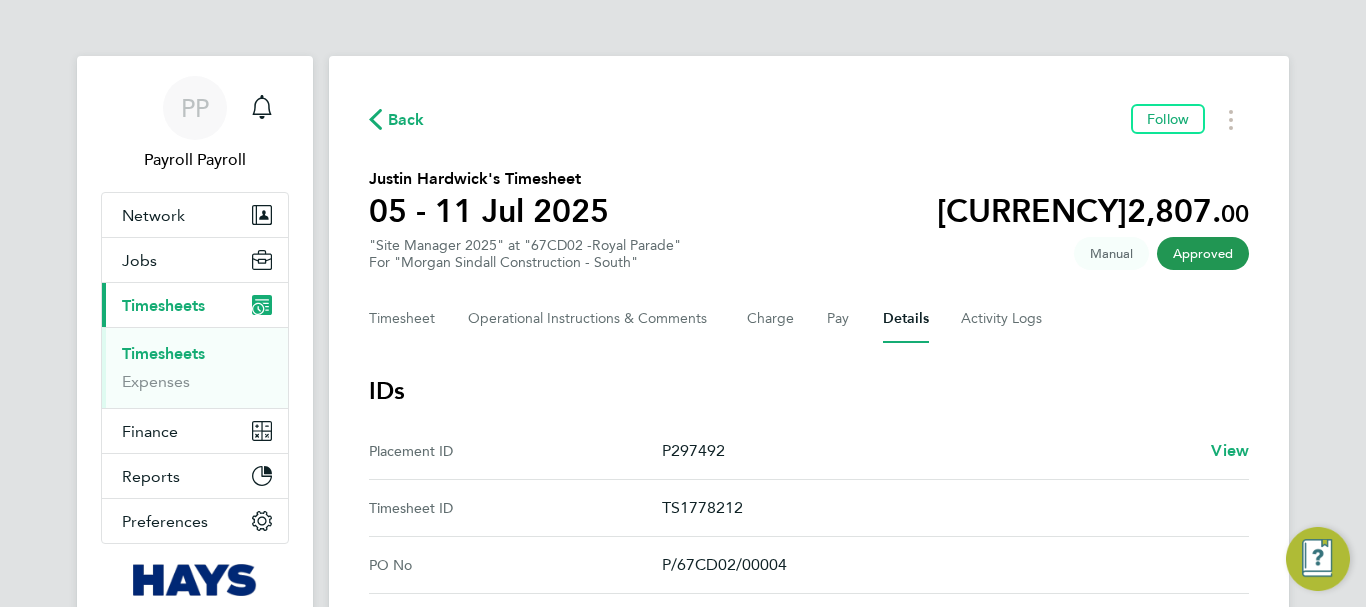 click on "Back  Follow
Justin Hardwick's Timesheet   05 - 11 Jul 2025   [CURRENCY]2,807. 00  "Site Manager 2025" at "67CD02 -Royal Parade"  For "Morgan Sindall Construction - South"  Approved   Manual   Timesheet   Operational Instructions & Comments   Charge   Pay   Details   Activity Logs   IDs   Placement ID   P297492   View   Timesheet ID   TS1778212   PO No   P/67CD02/00004   Invoice No   INV0031846   ([CURRENCY]7743.6)   Hays Specialist Recruitment Limited   to Morgan Sindall Construction & Infrastructure Ltd   View   Job Details   End Hirer   Morgan Sindall Construction & Infrastructure Ltd   Client Configuration   Morgan Sindall Construction - South   Vendor   Hays Specialist Recruitment Limited   Site   67CD02 -Royal Parade   View   Position   Site Manager 2025   View   Worker   Justin Hardwick   View   Hiring Manager   Martin Ramm   Timesheet Approver   Martin Ramm   Deployment Manager   n/a   Followers (1)
MR   Martin Ramm   Site Manager   ·   Morgan Sindall Construction & Infrastructure Ltd" 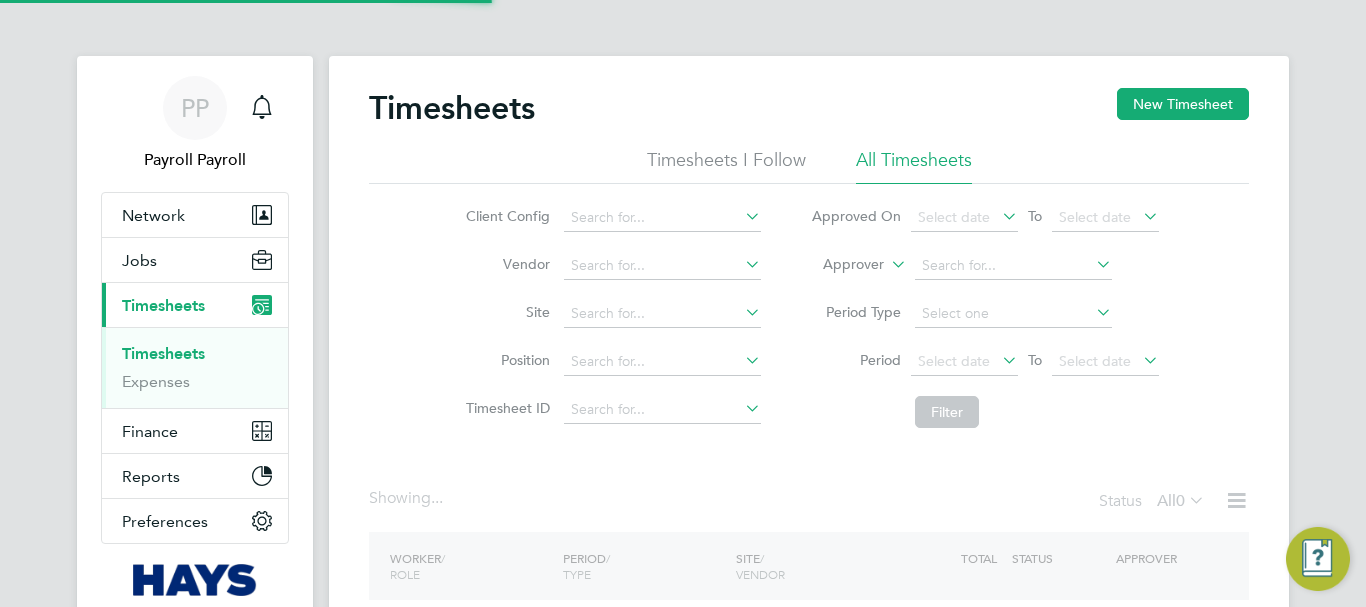 click 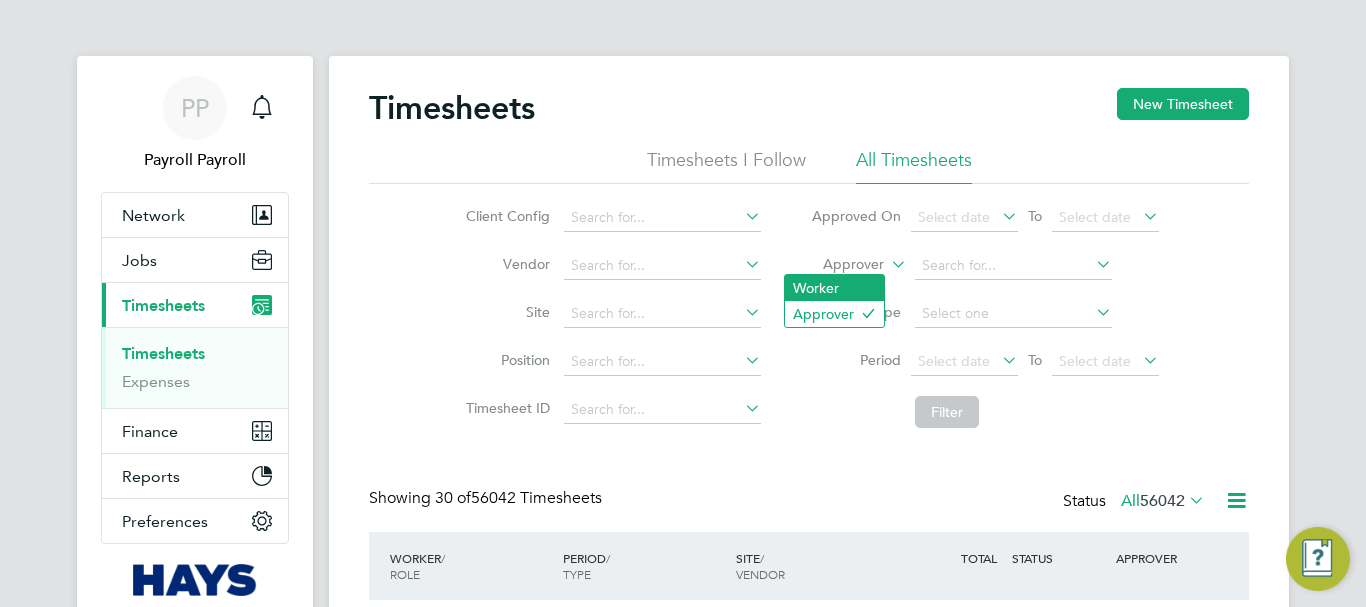 scroll, scrollTop: 10, scrollLeft: 10, axis: both 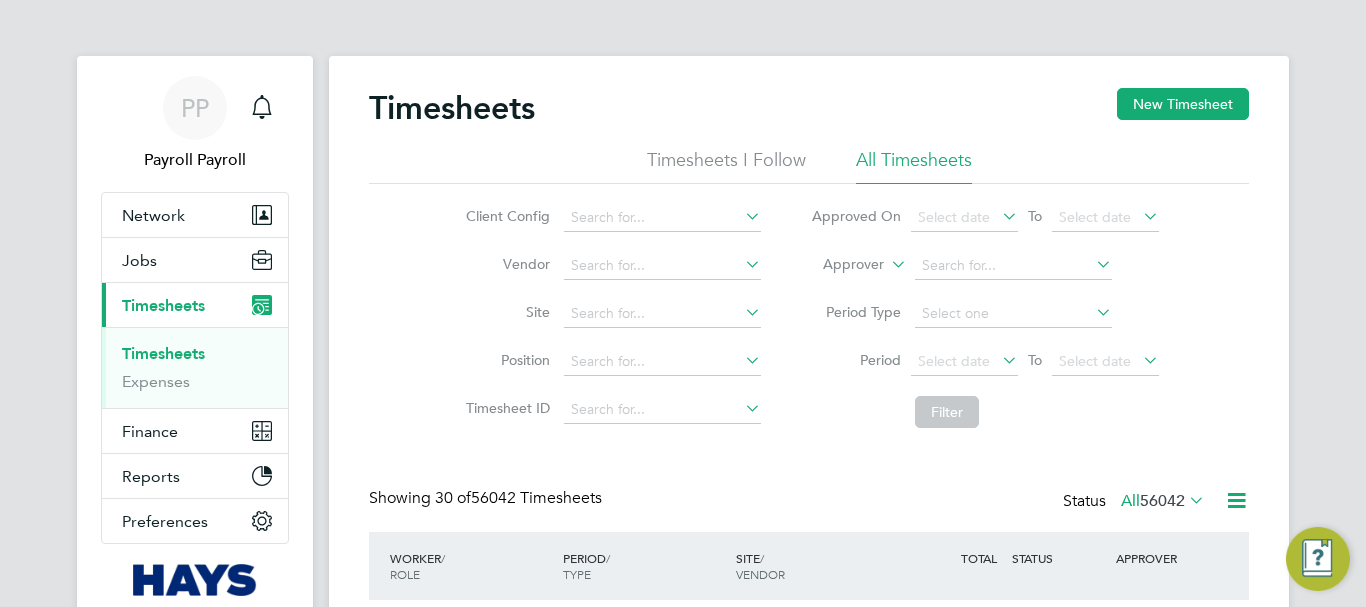 click on "Worker" 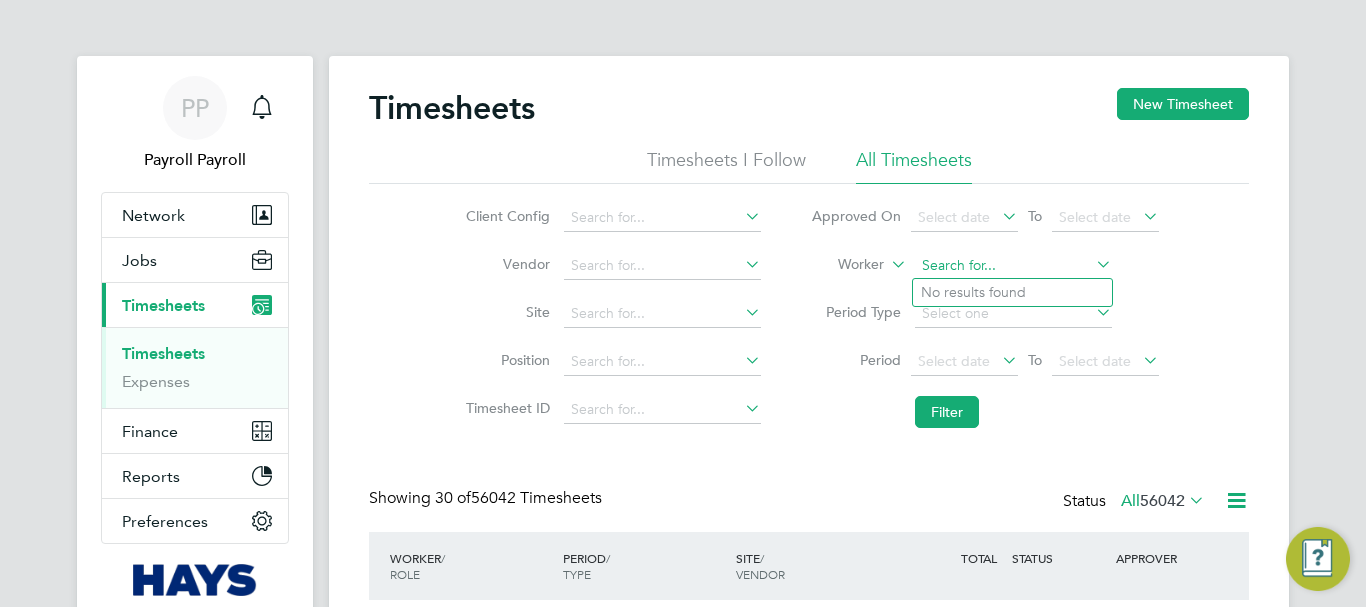 click 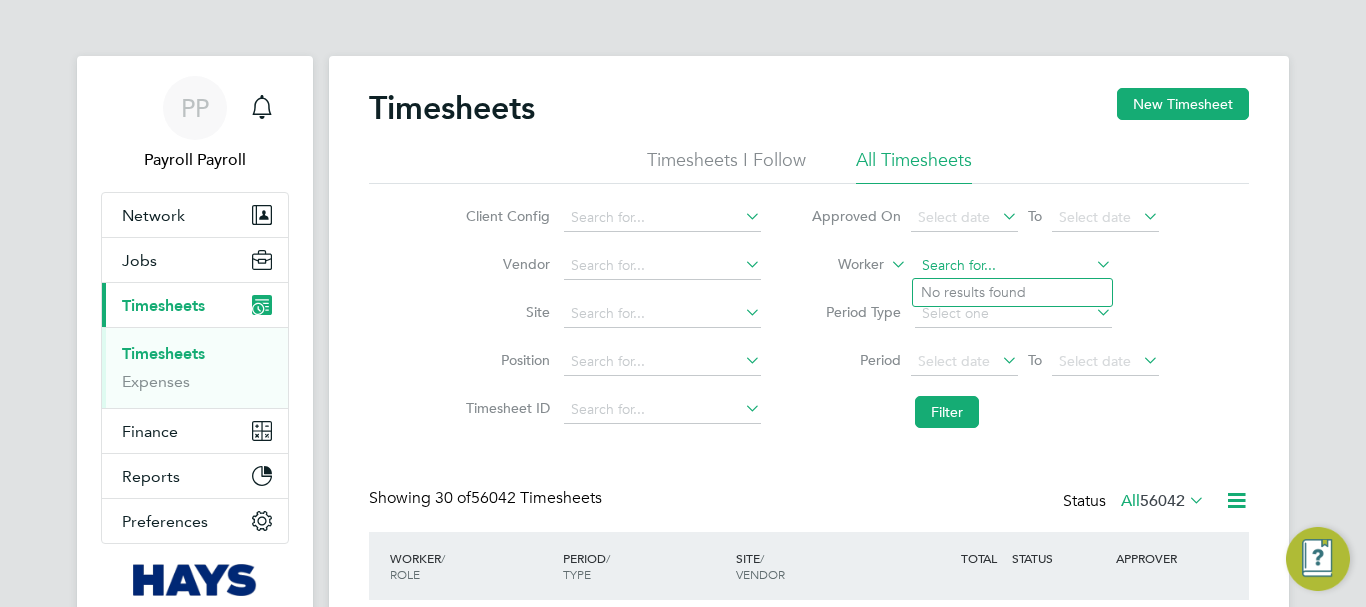 paste on "[LAST],[FIRST] [LAST]" 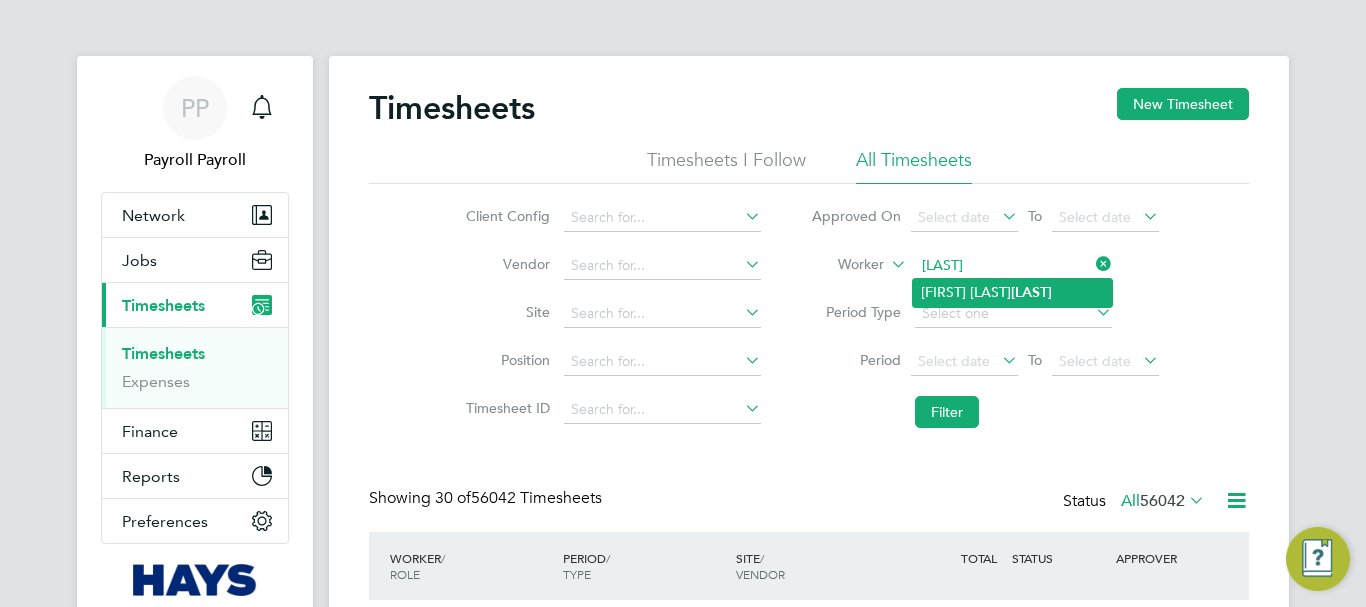 click on "[FIRST] [LAST] [LAST]" 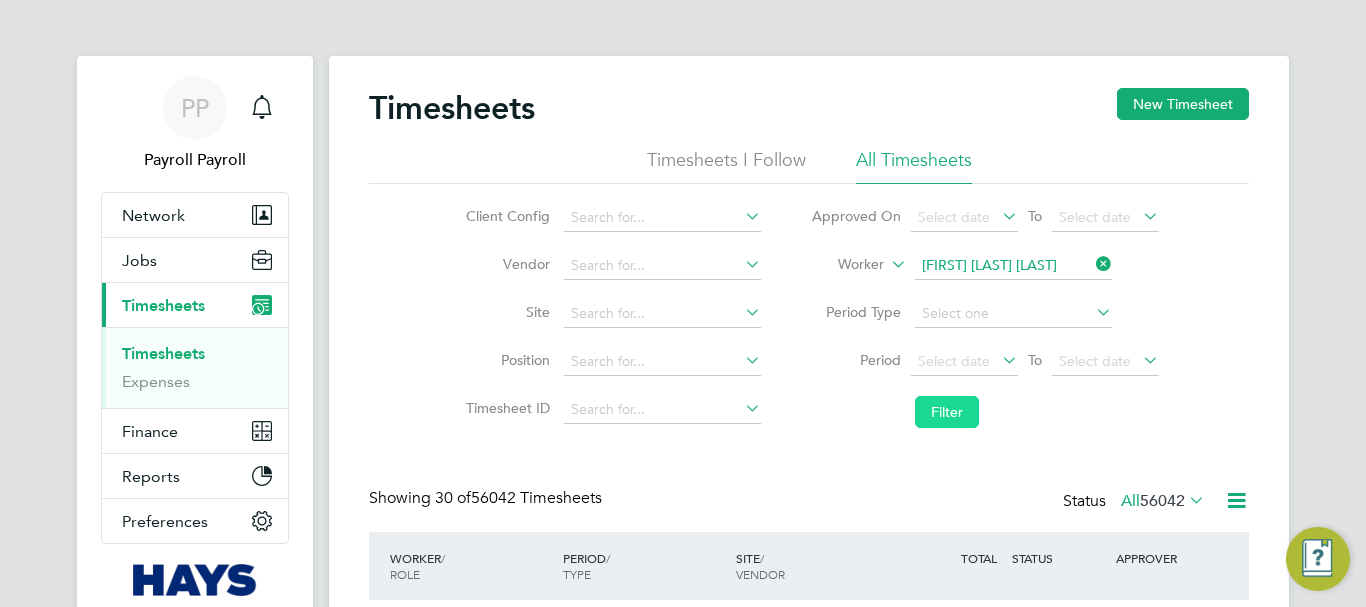 click on "Filter" 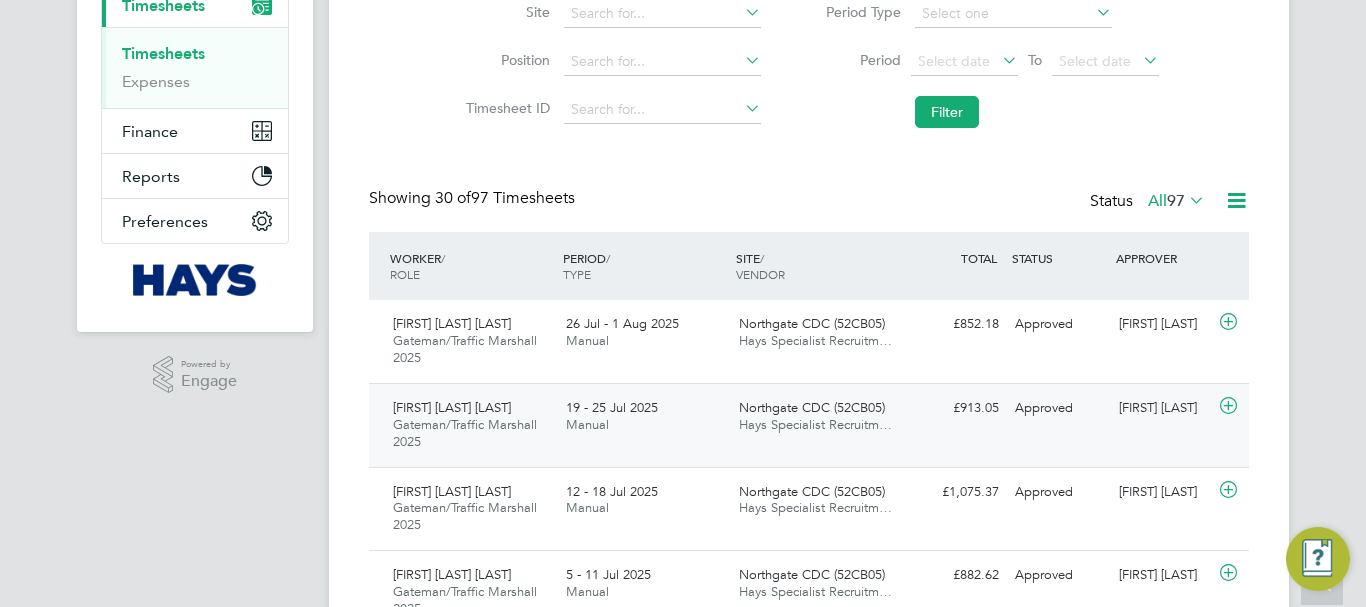 type 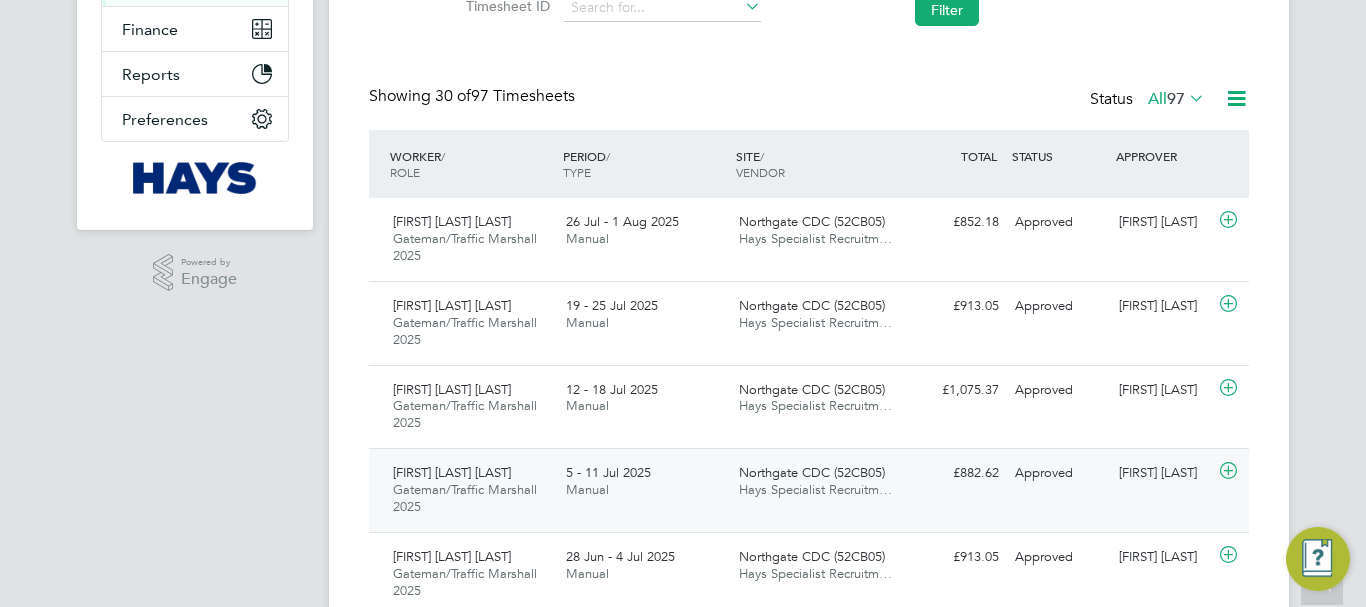click on "5 - 11 Jul 2025" 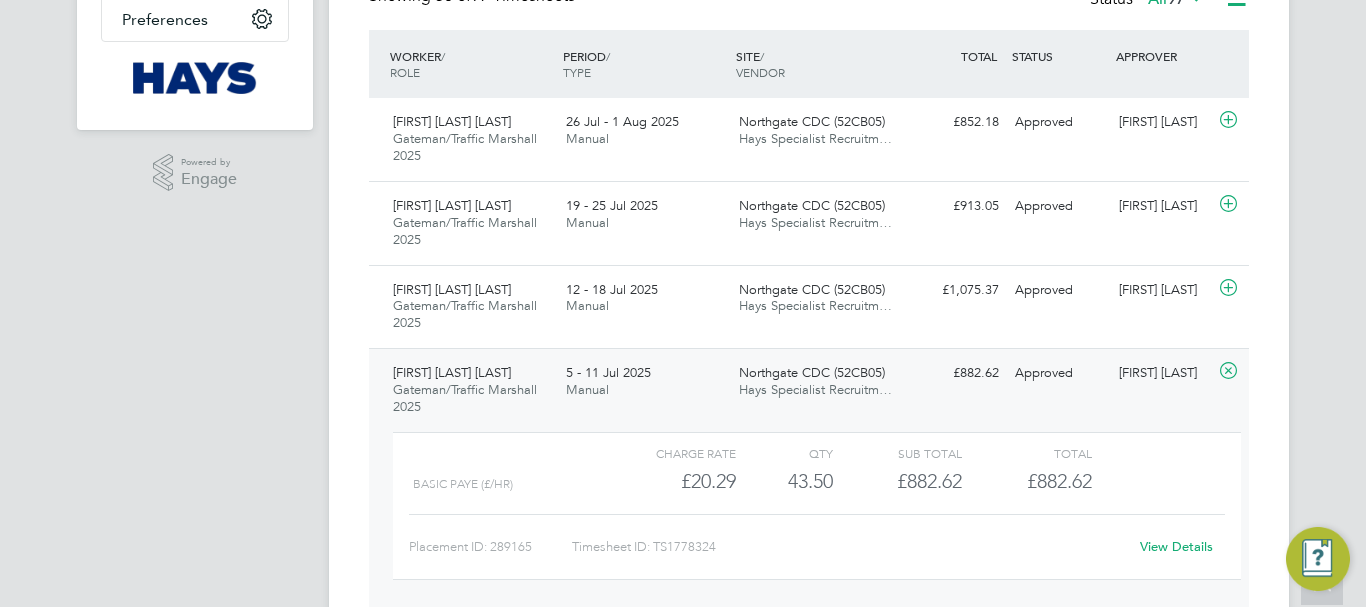 click on "View Details" 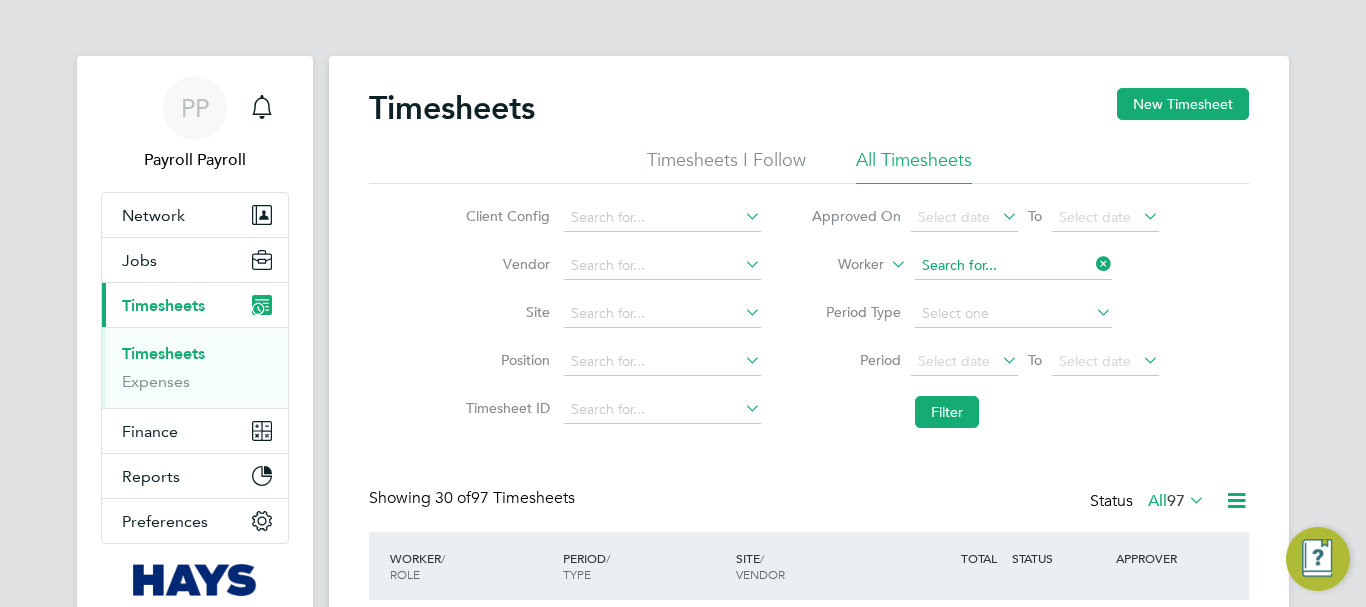 click 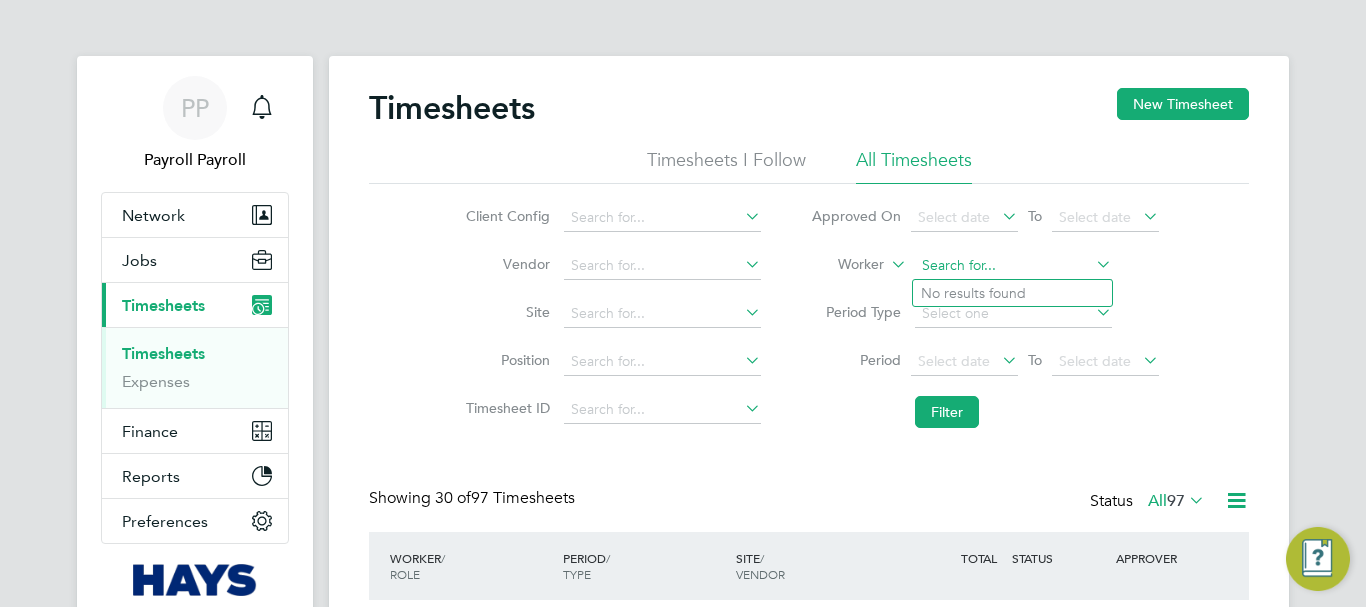 paste on "[LAST],[FIRST]" 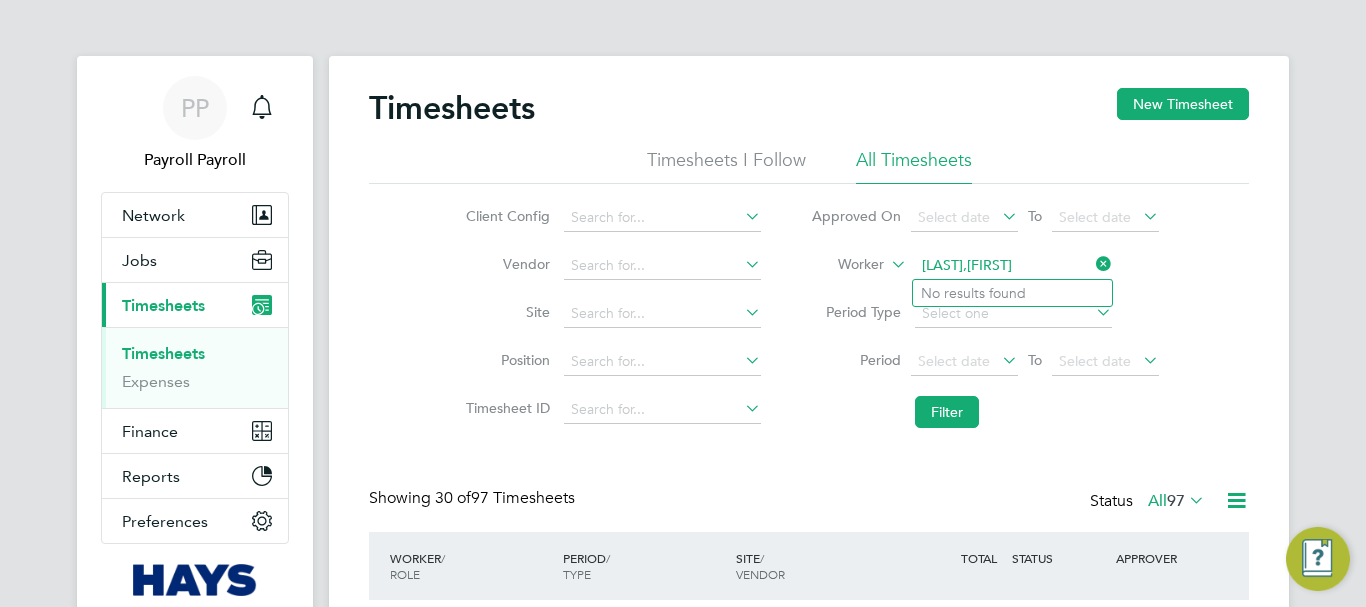 click on "[LAST],[FIRST]" 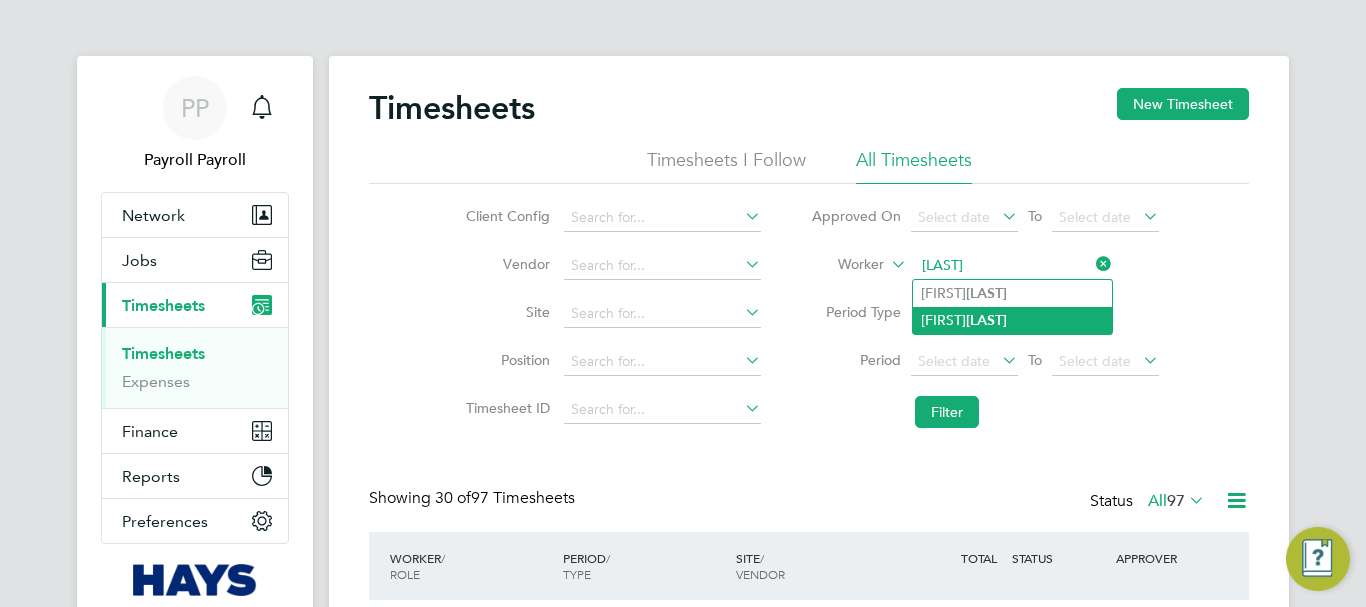 click on "[LAST]" 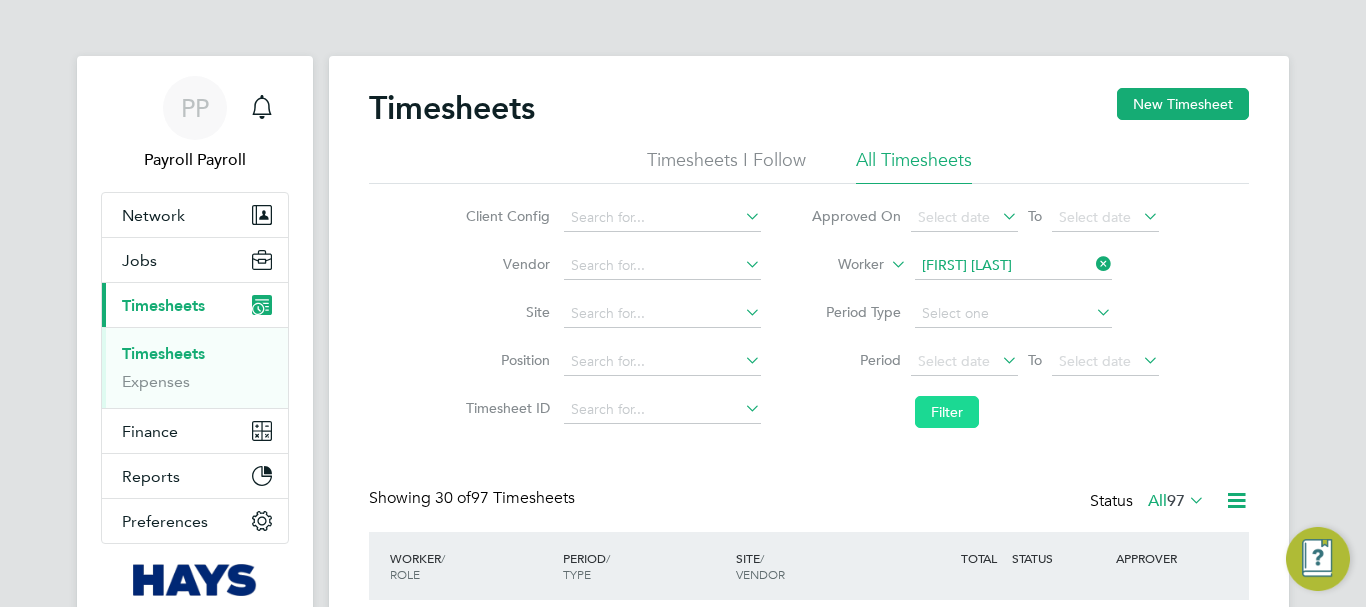 click on "Filter" 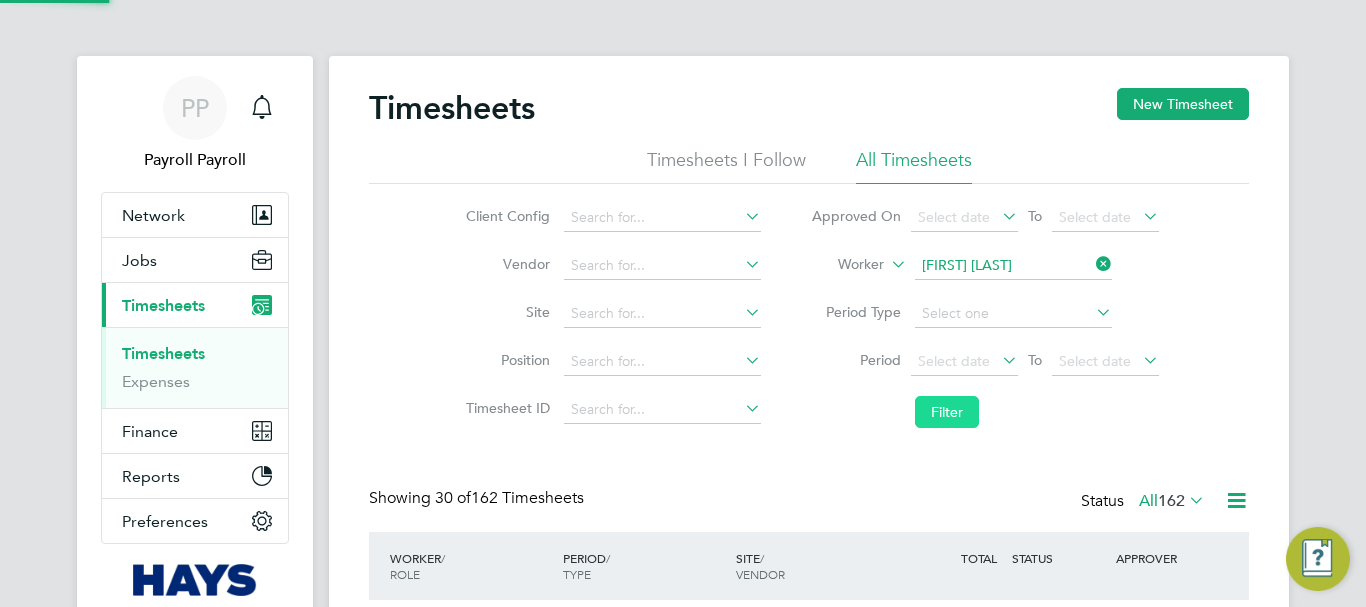 scroll, scrollTop: 10, scrollLeft: 10, axis: both 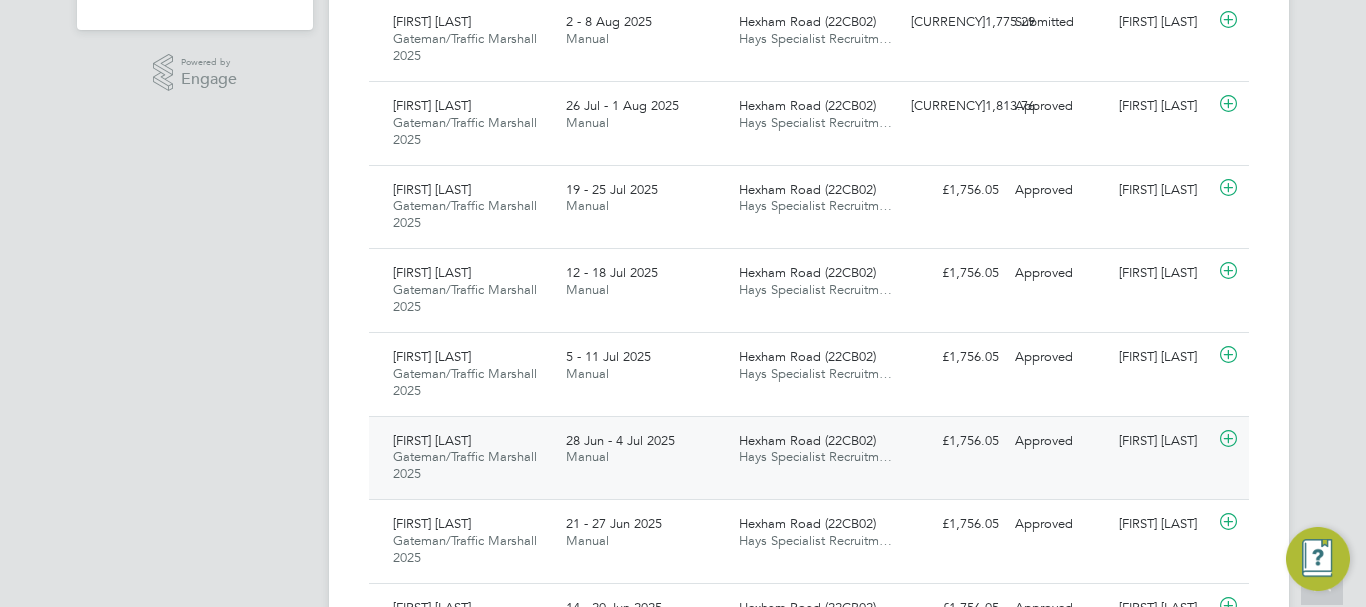 type 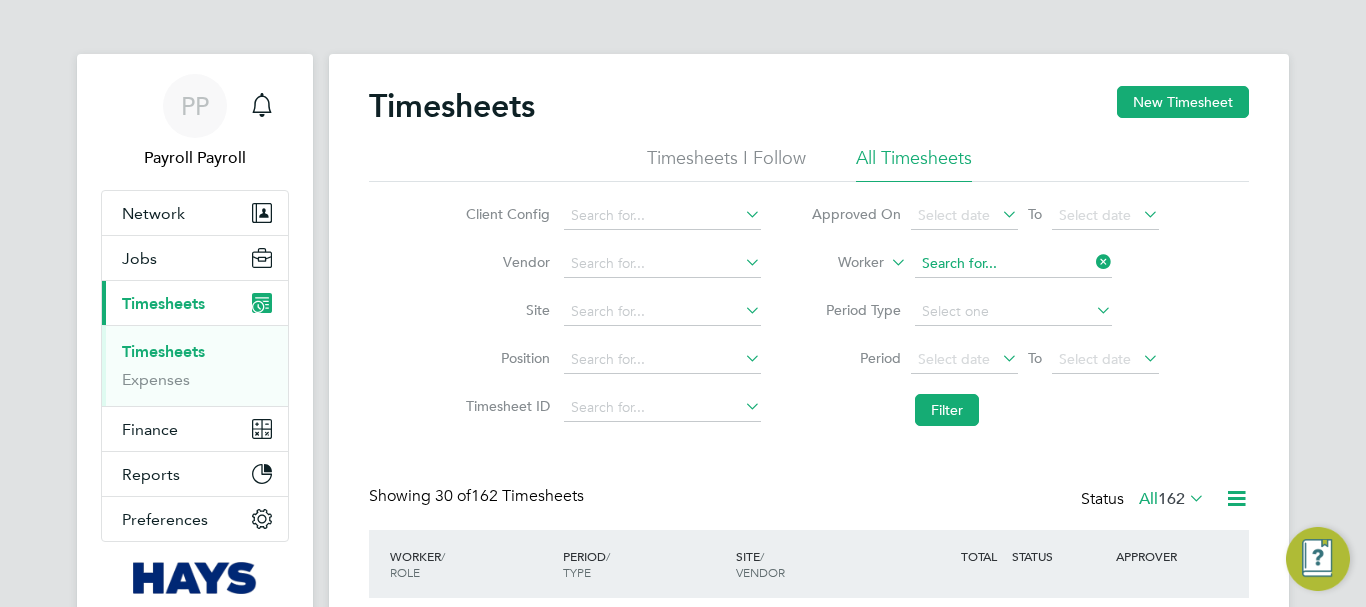 click 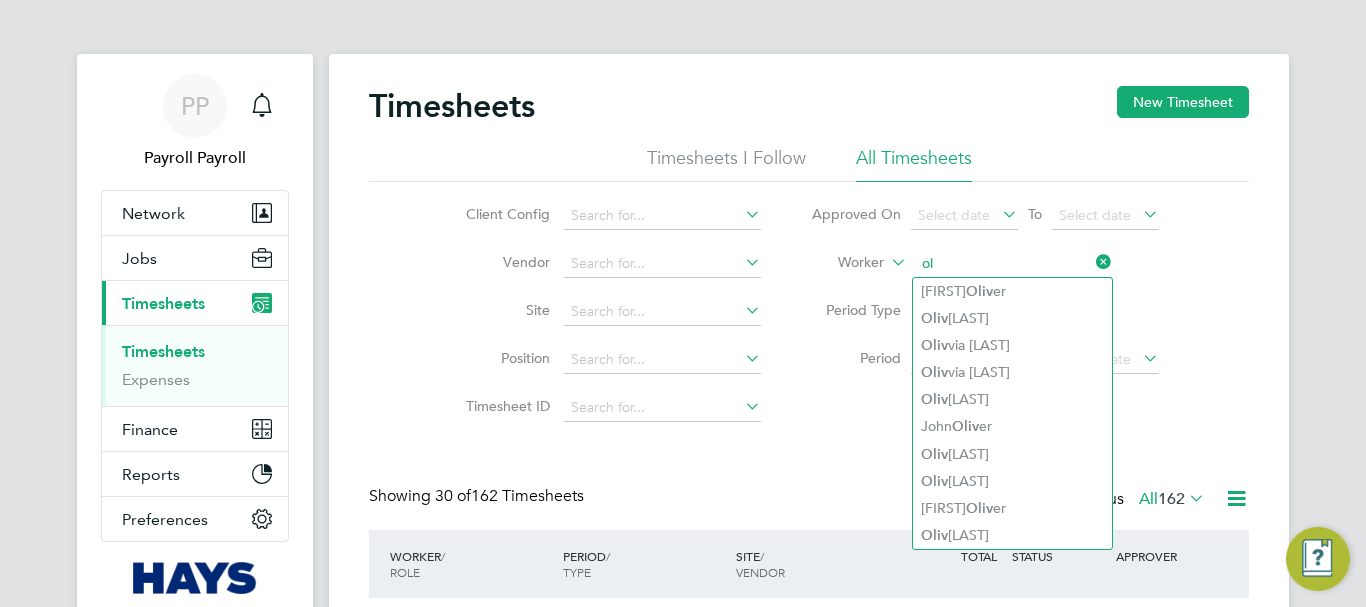 type on "o" 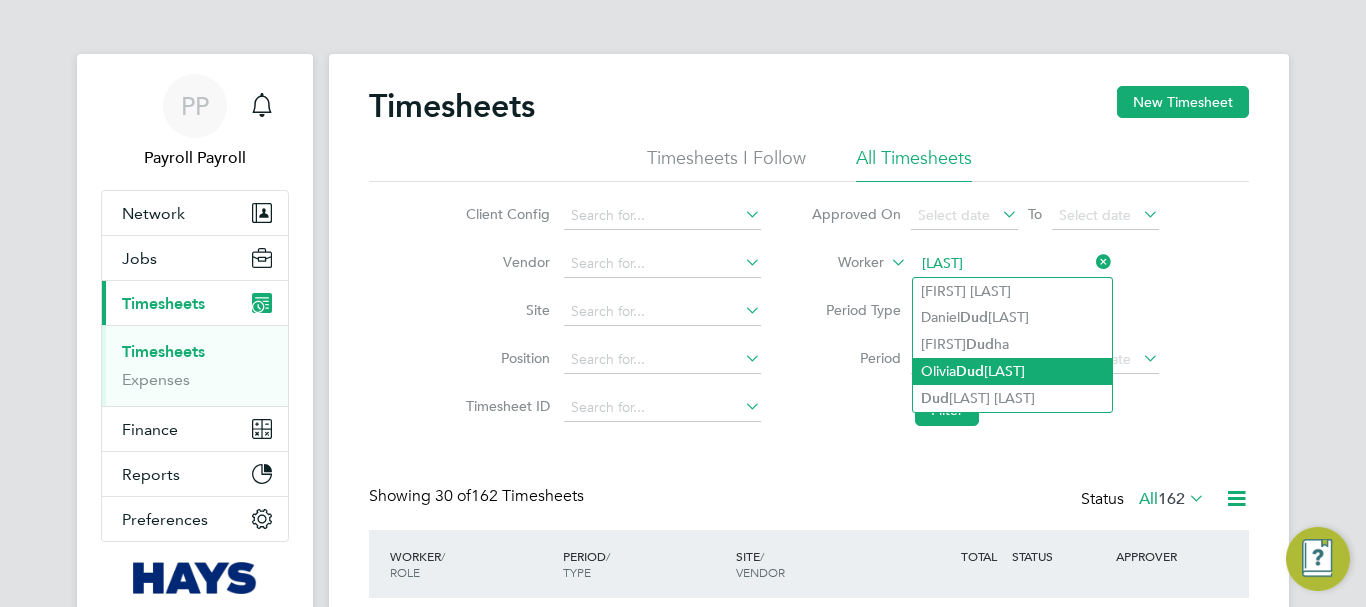 click on "[FIRST] [LAST]" 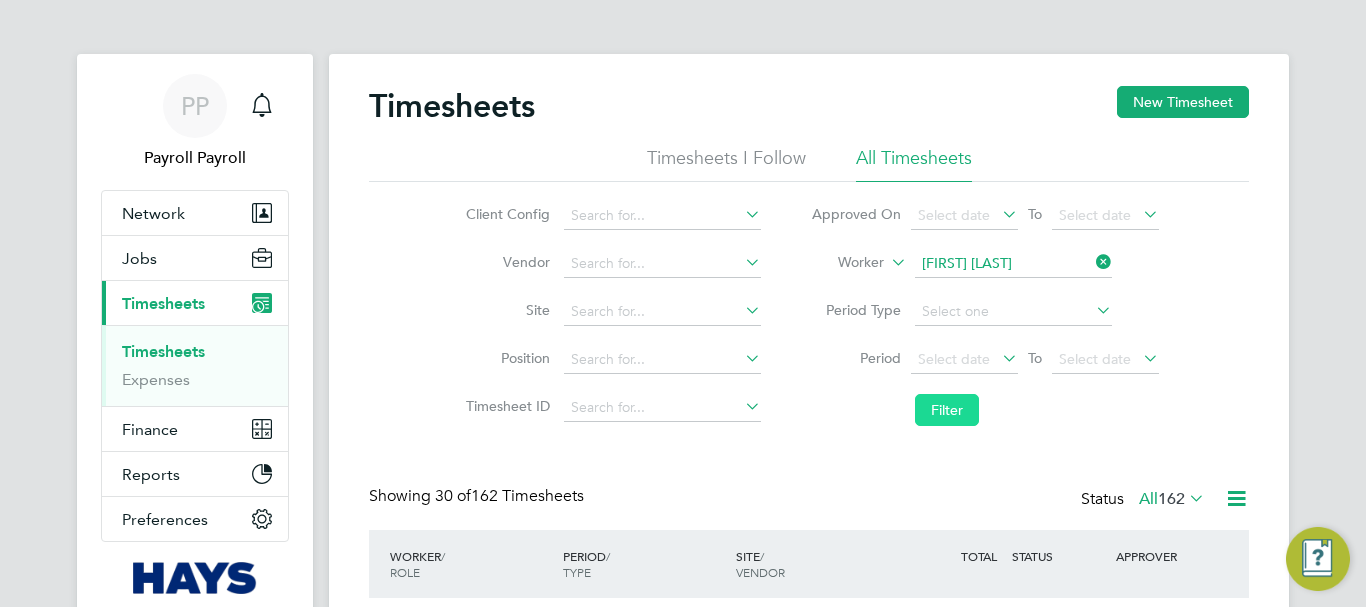click on "Filter" 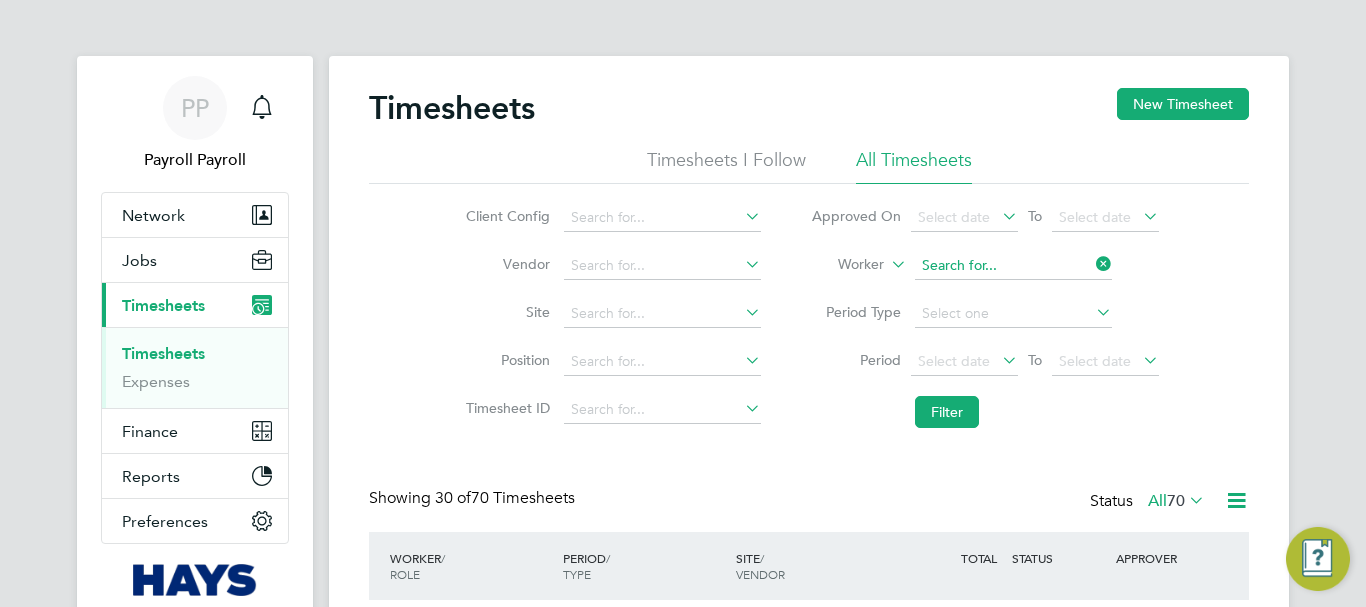 click 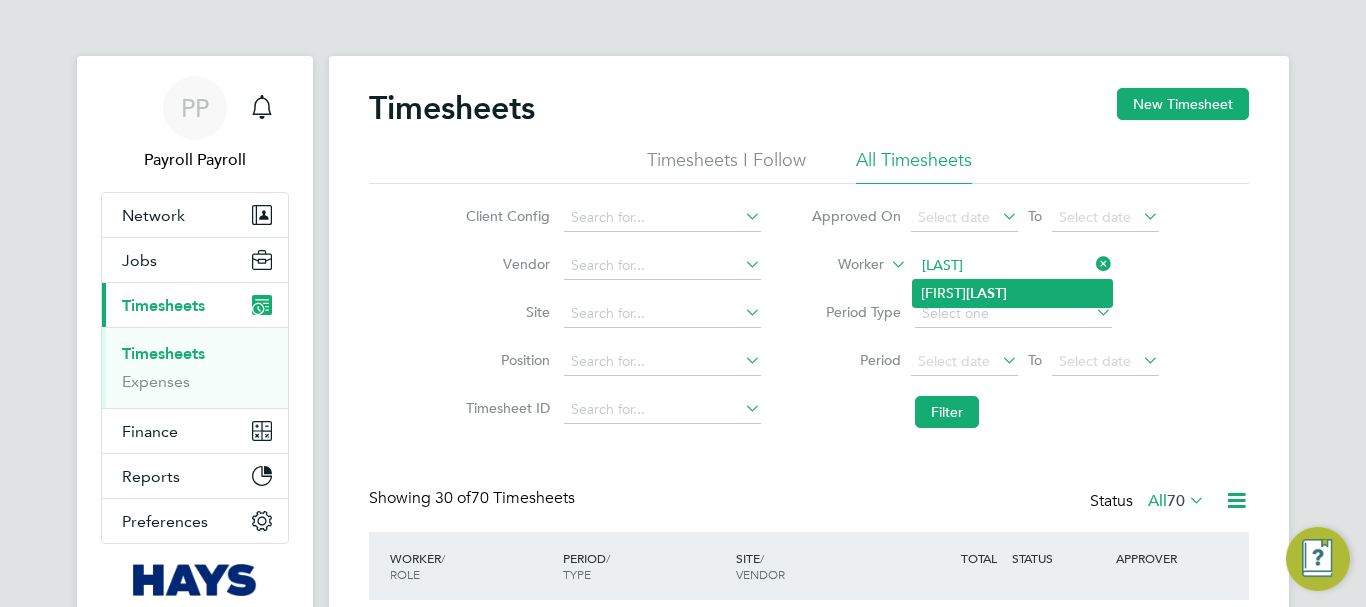 click on "[FIRST] [LAST]" 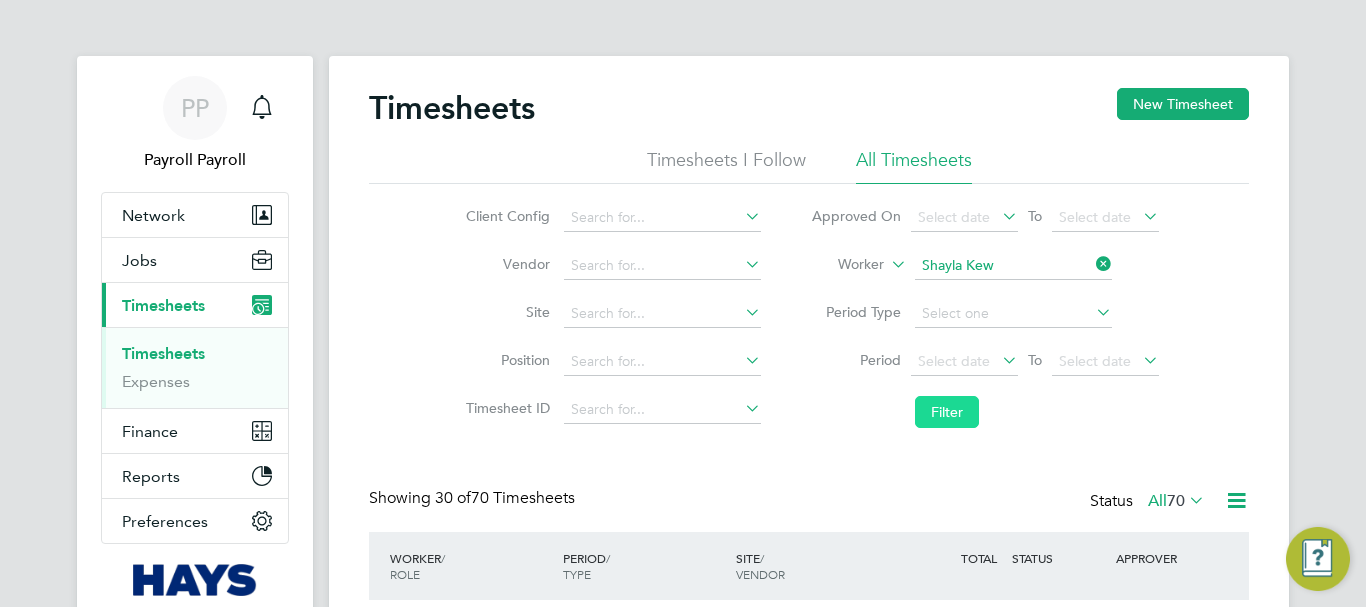 click on "Filter" 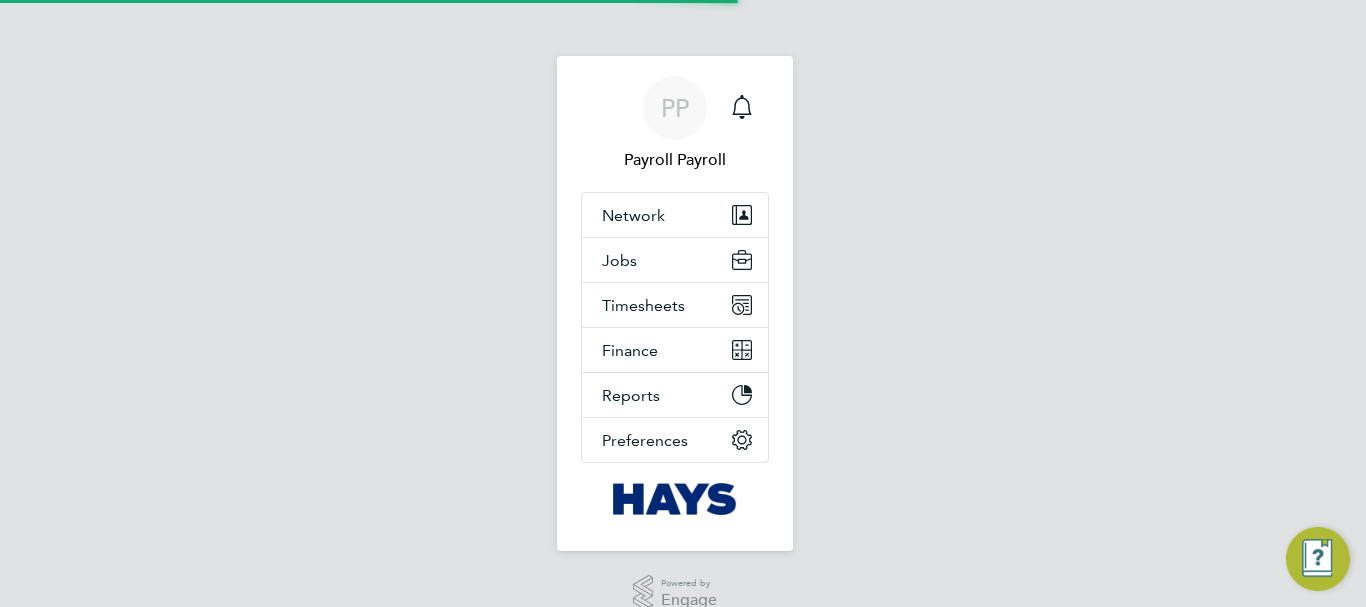 scroll, scrollTop: 0, scrollLeft: 0, axis: both 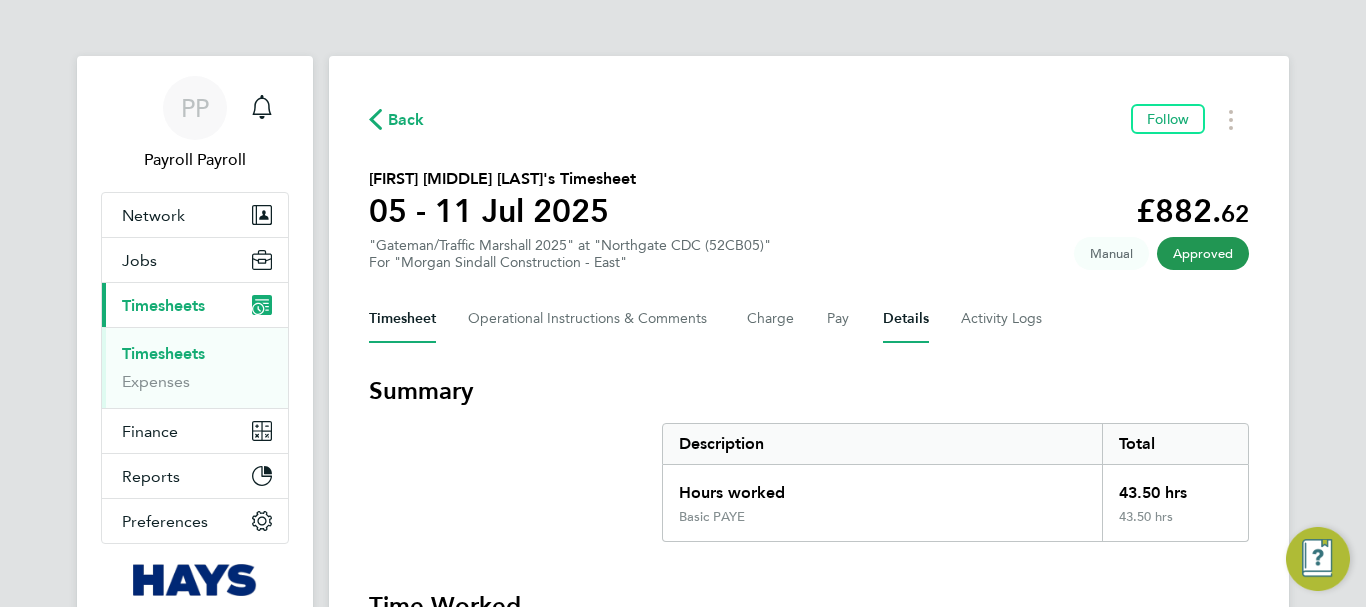 click on "Details" at bounding box center [906, 319] 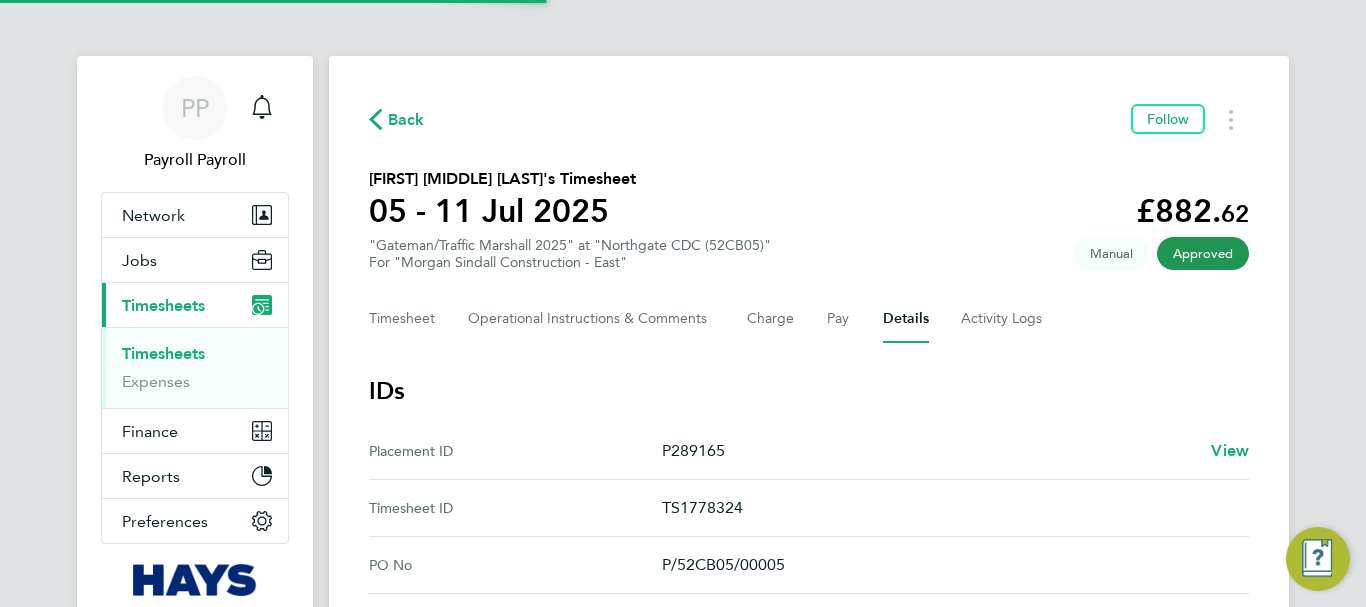 scroll, scrollTop: 200, scrollLeft: 0, axis: vertical 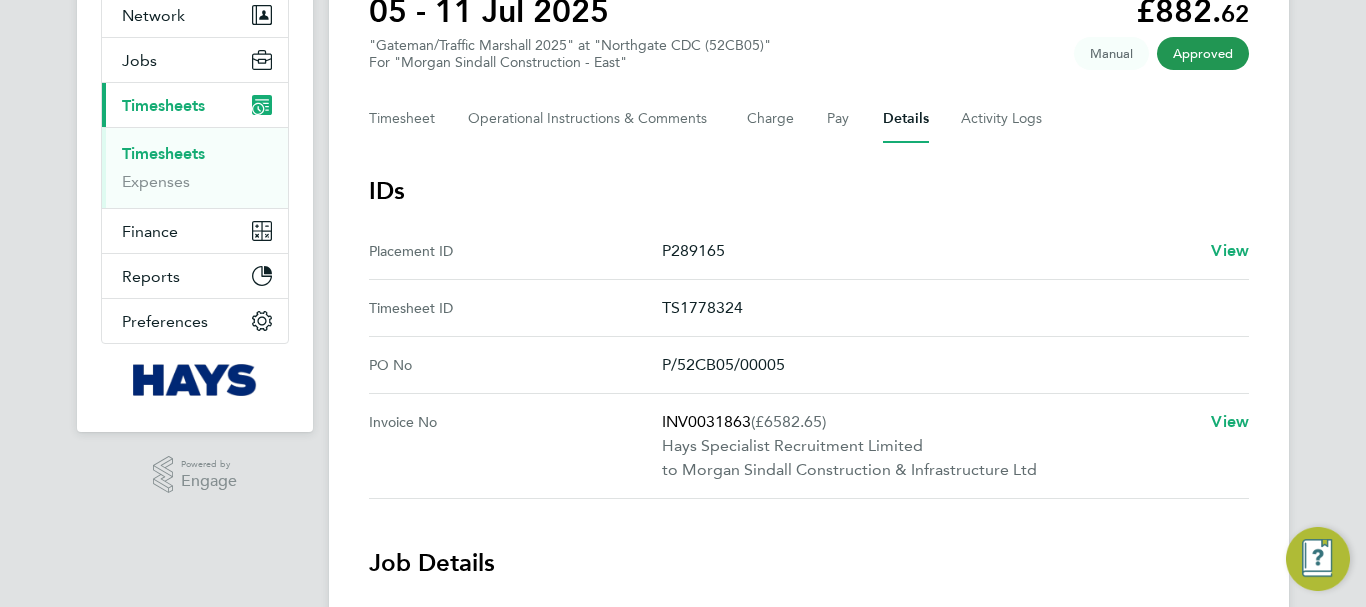 drag, startPoint x: 721, startPoint y: 420, endPoint x: 656, endPoint y: 419, distance: 65.00769 